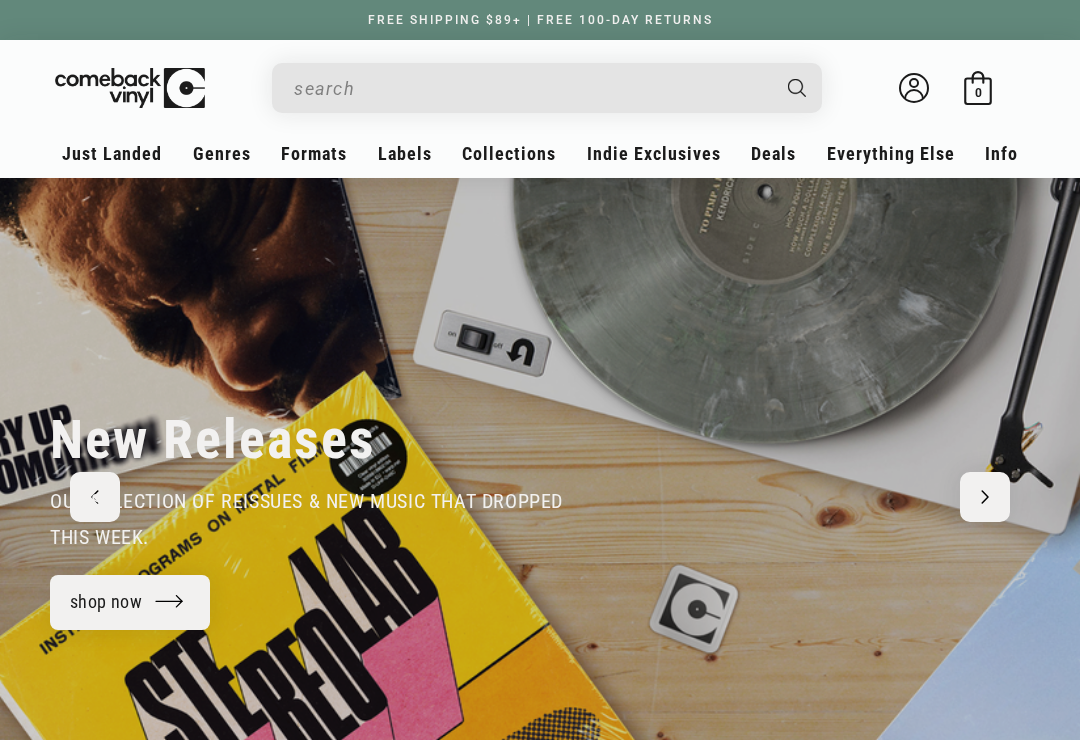 scroll, scrollTop: 0, scrollLeft: 0, axis: both 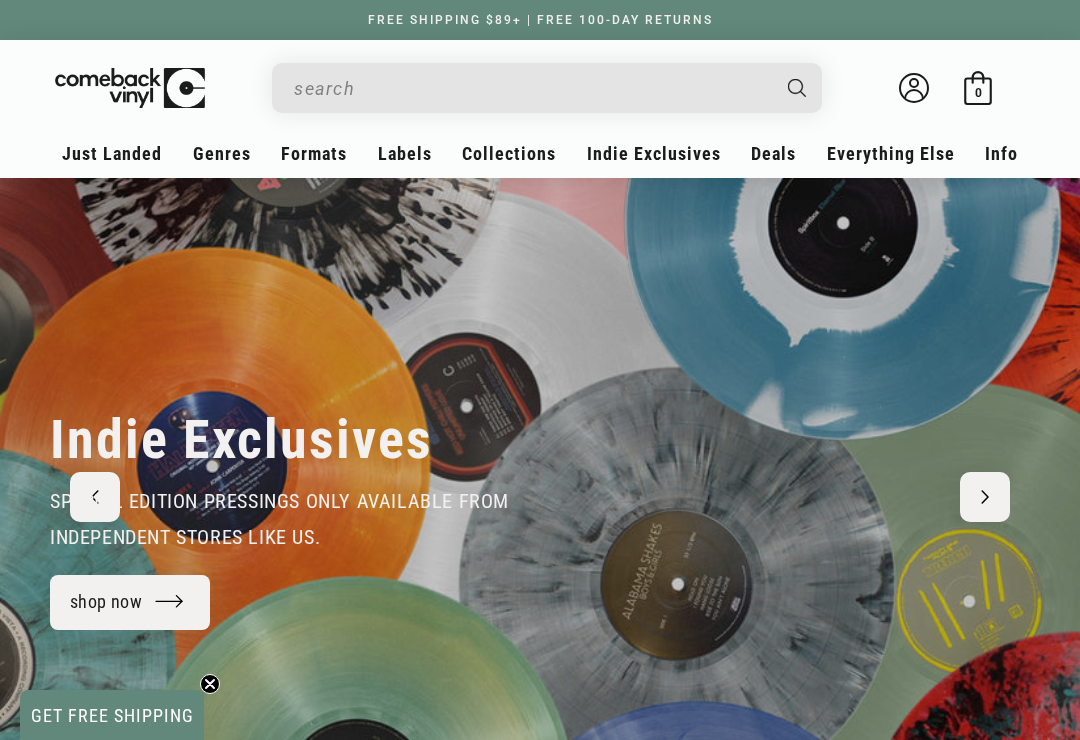click at bounding box center [531, 88] 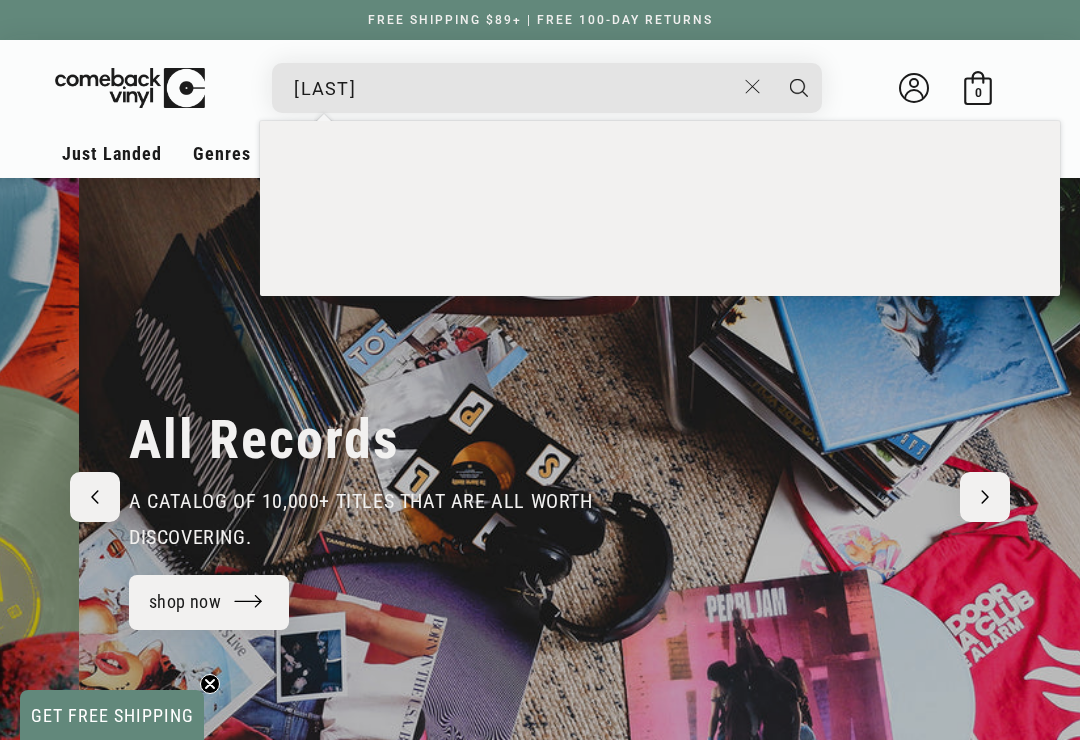 scroll, scrollTop: 0, scrollLeft: 2160, axis: horizontal 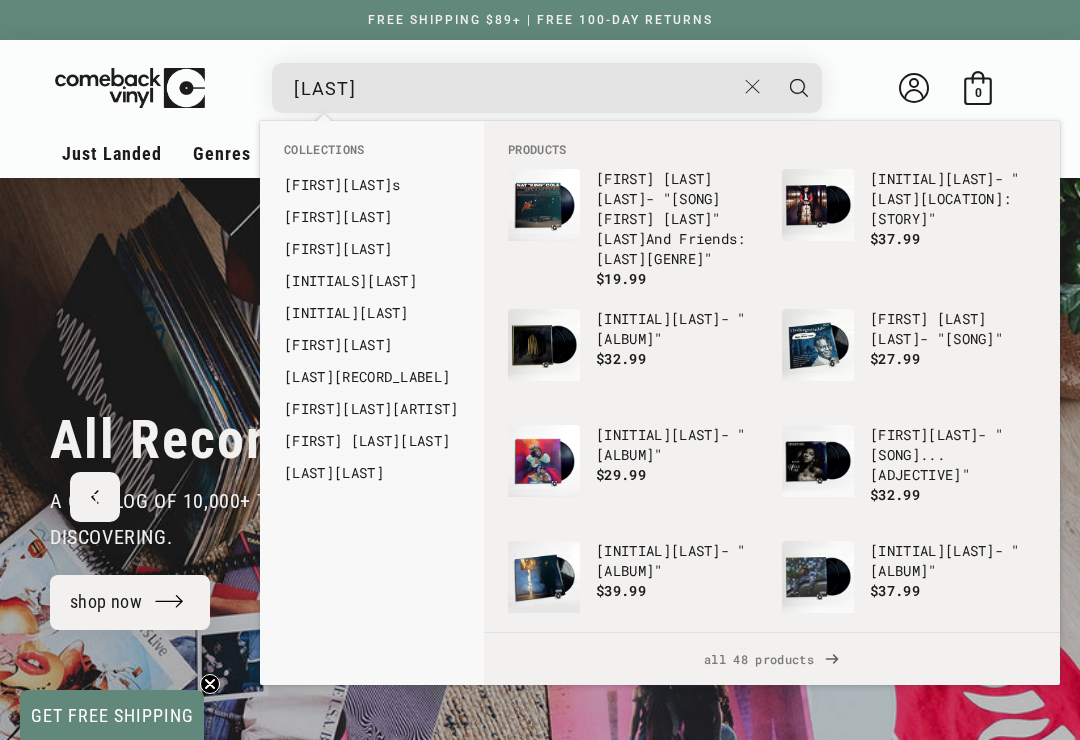 type on "cole" 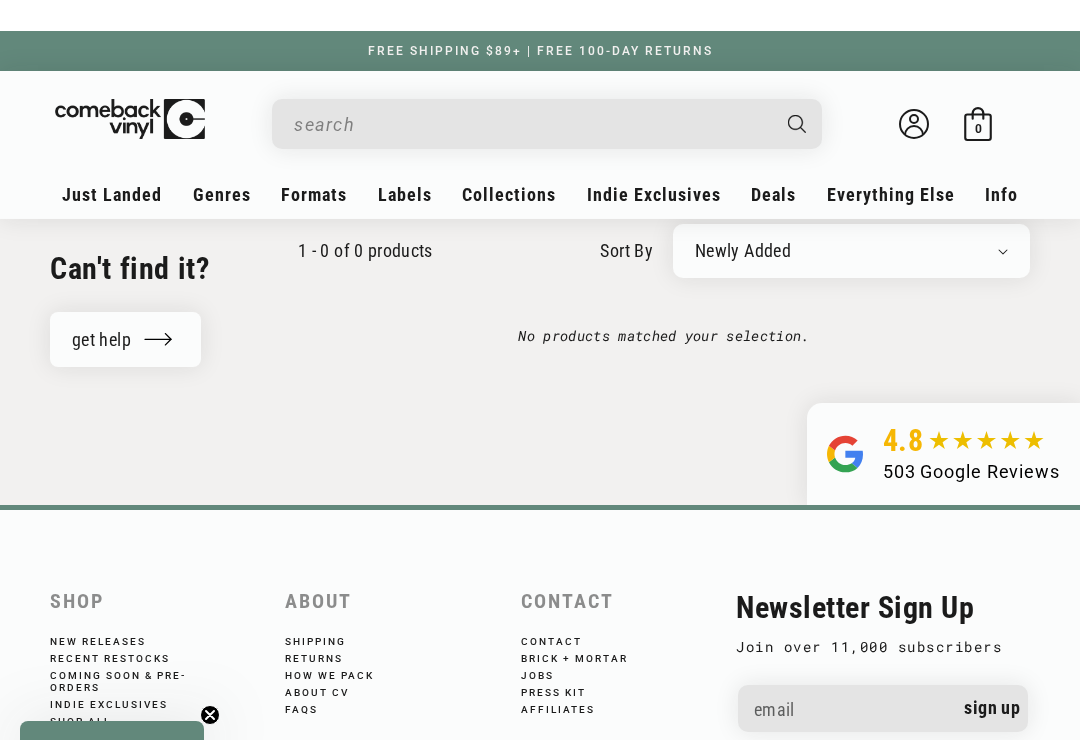 scroll, scrollTop: 0, scrollLeft: 0, axis: both 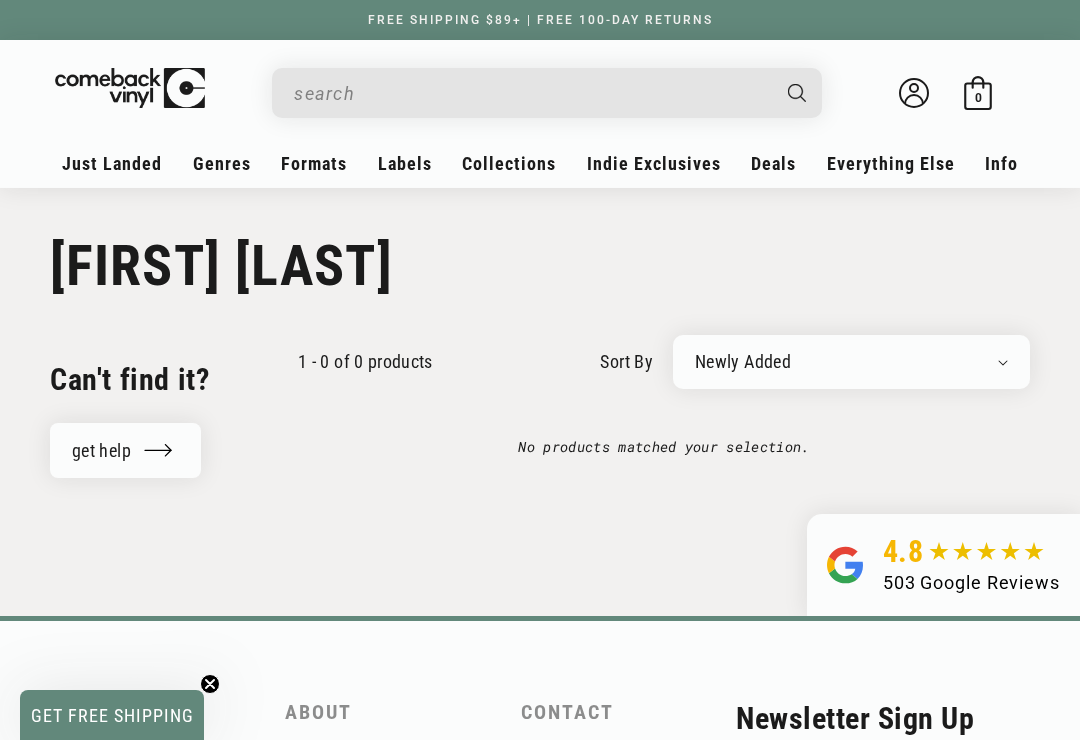 click on "Classic Rock" at bounding box center (972, 293) 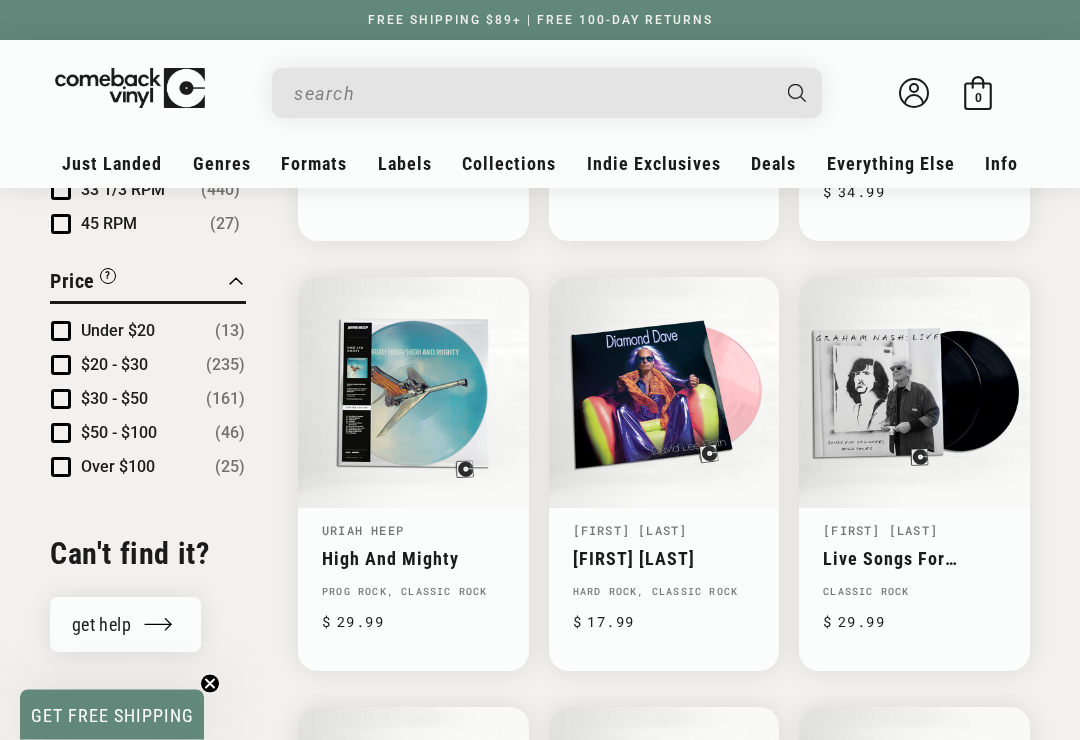 scroll, scrollTop: 1922, scrollLeft: 0, axis: vertical 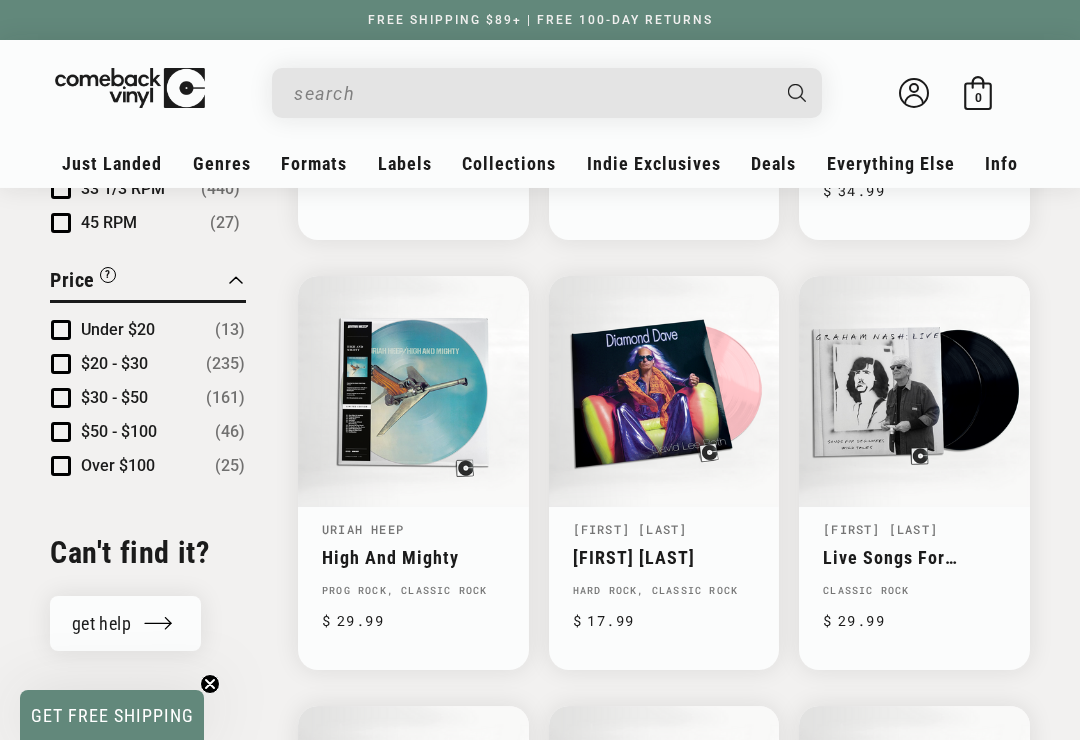 click at bounding box center [61, 432] 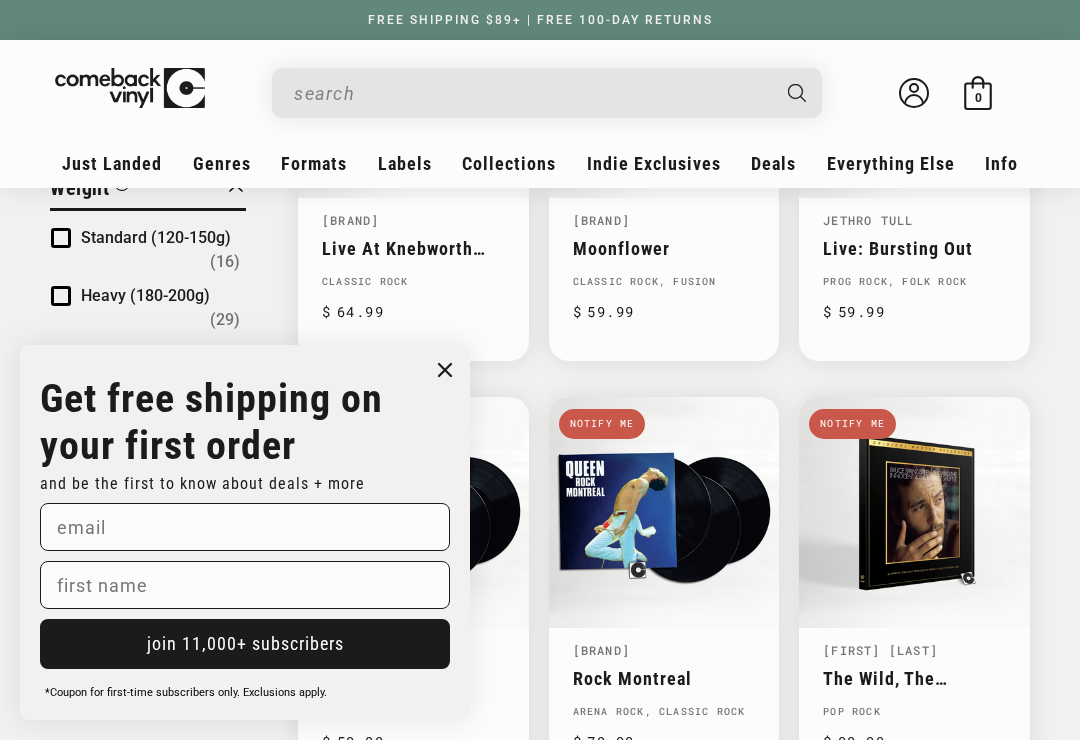 scroll, scrollTop: 1787, scrollLeft: 0, axis: vertical 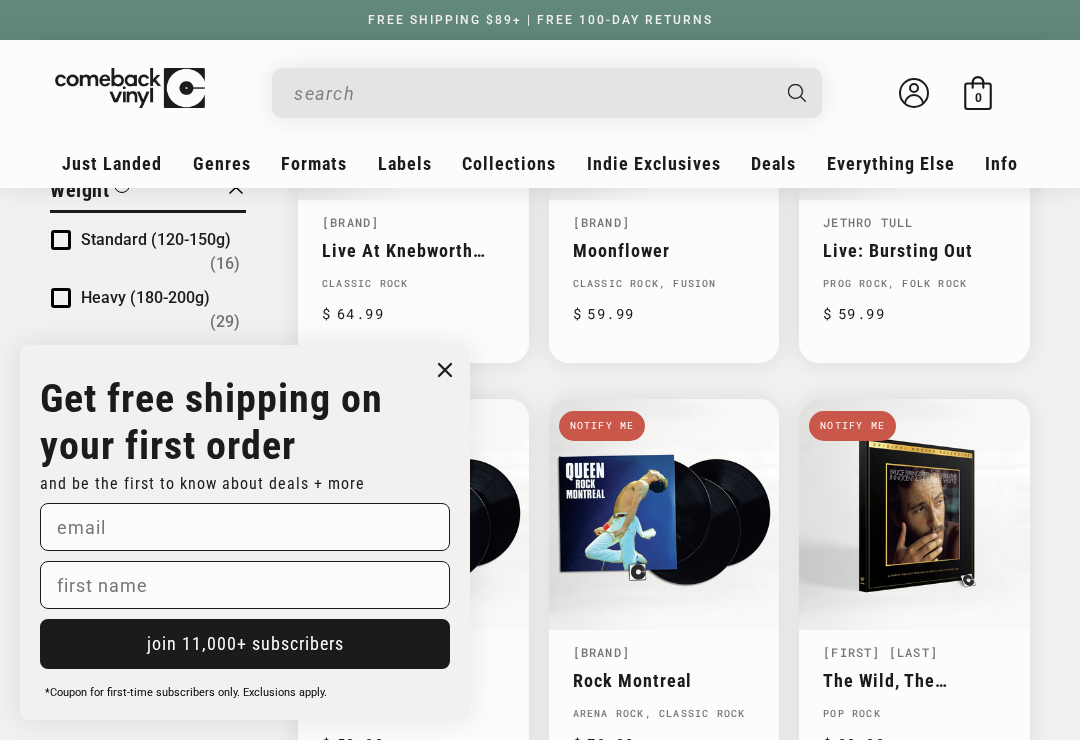 click 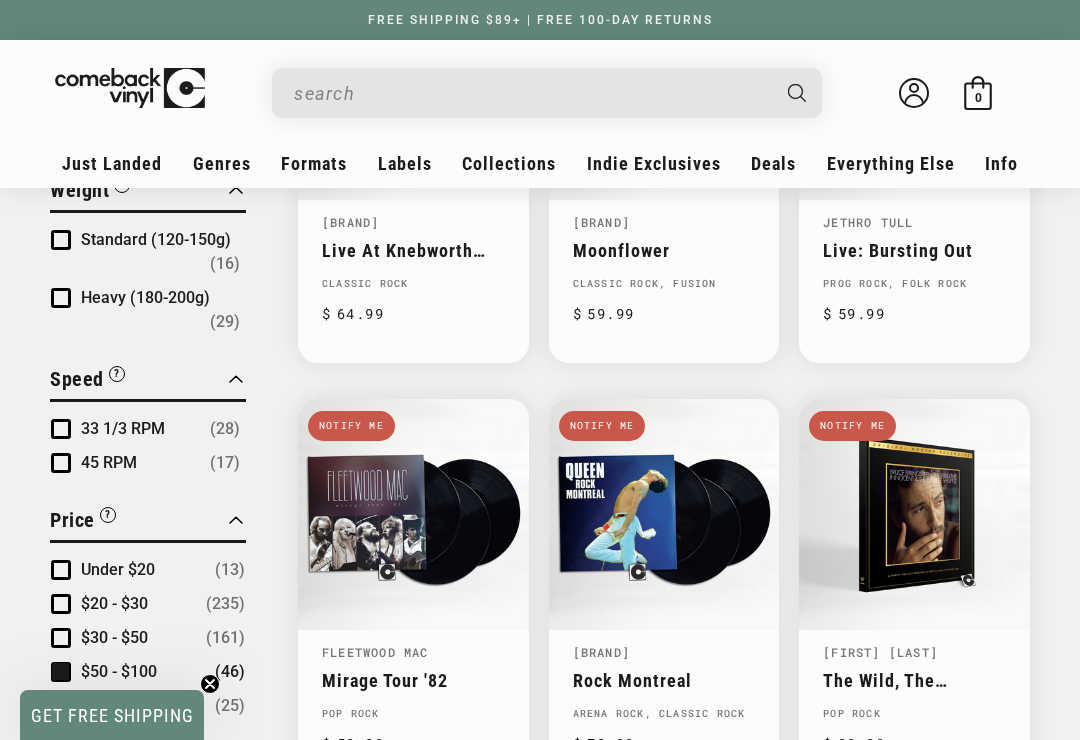 click at bounding box center [61, 463] 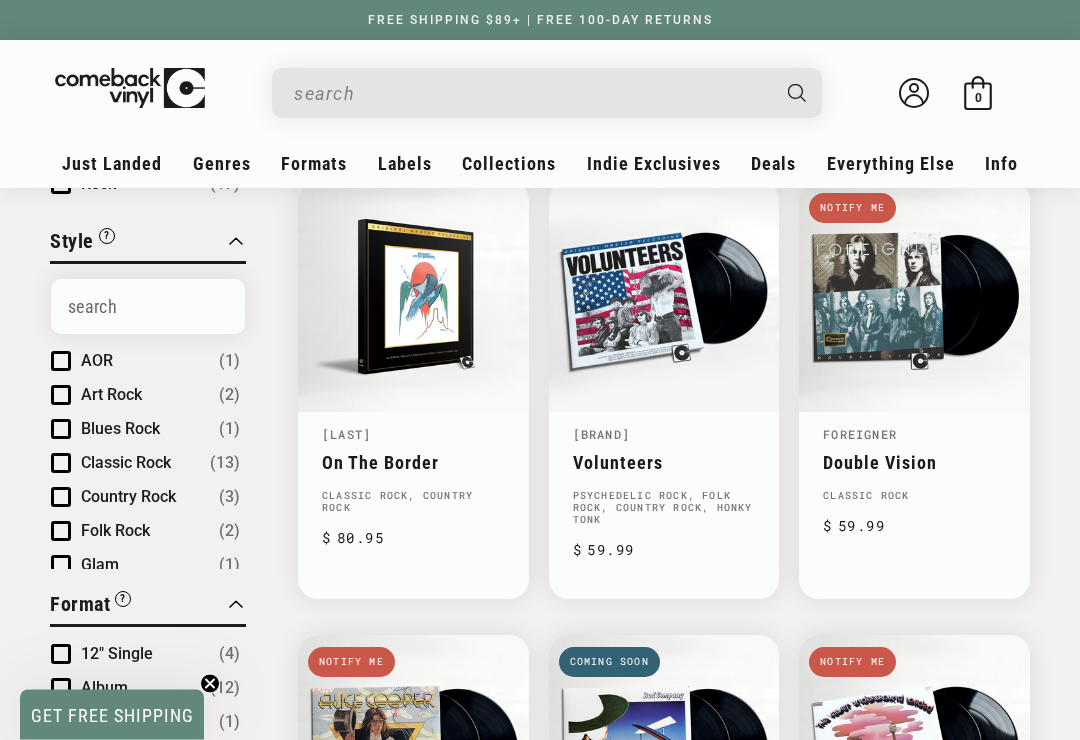scroll, scrollTop: 680, scrollLeft: 0, axis: vertical 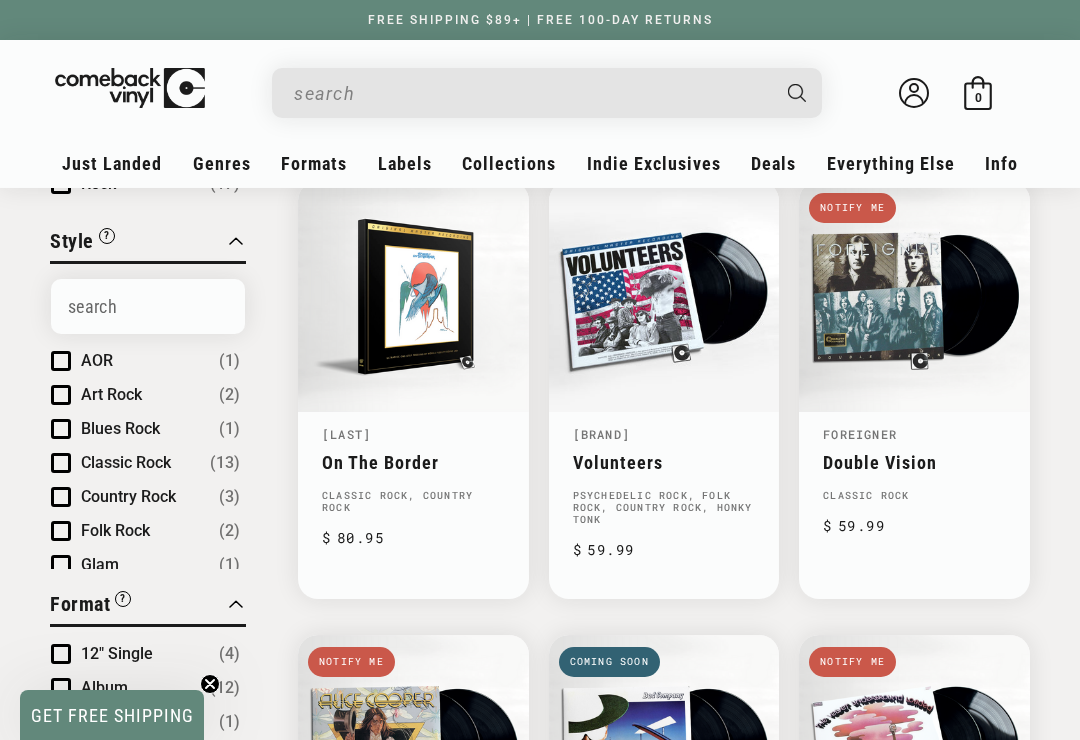 click on "Double Vision" at bounding box center (914, 462) 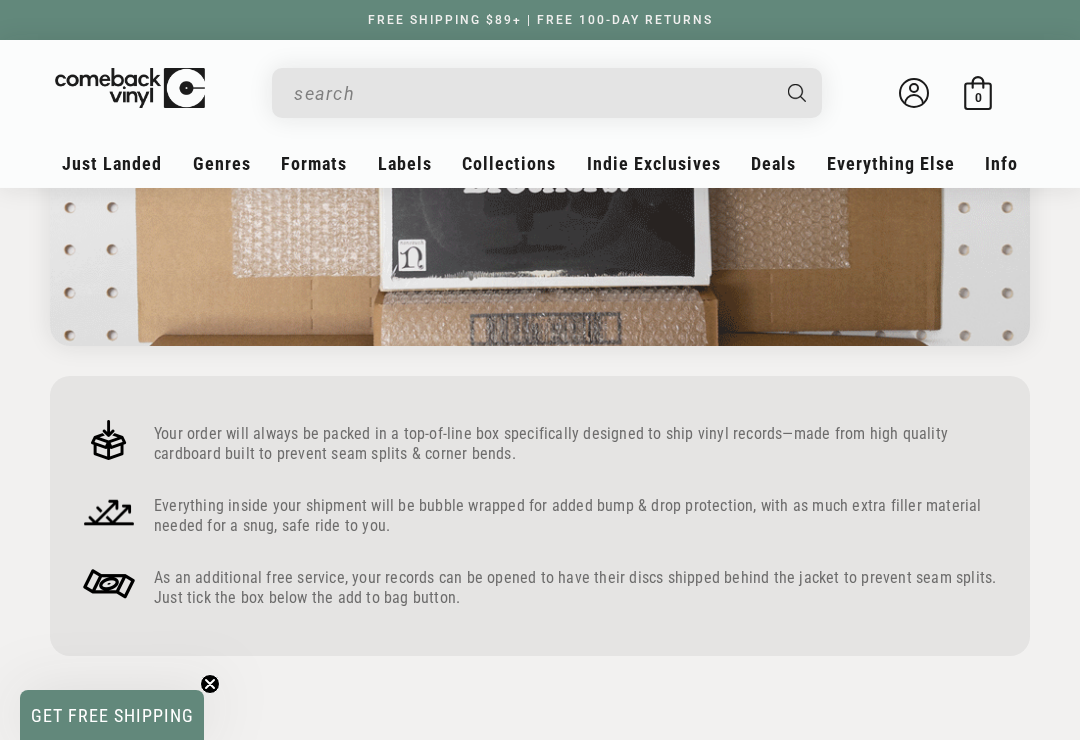 scroll, scrollTop: 1159, scrollLeft: 0, axis: vertical 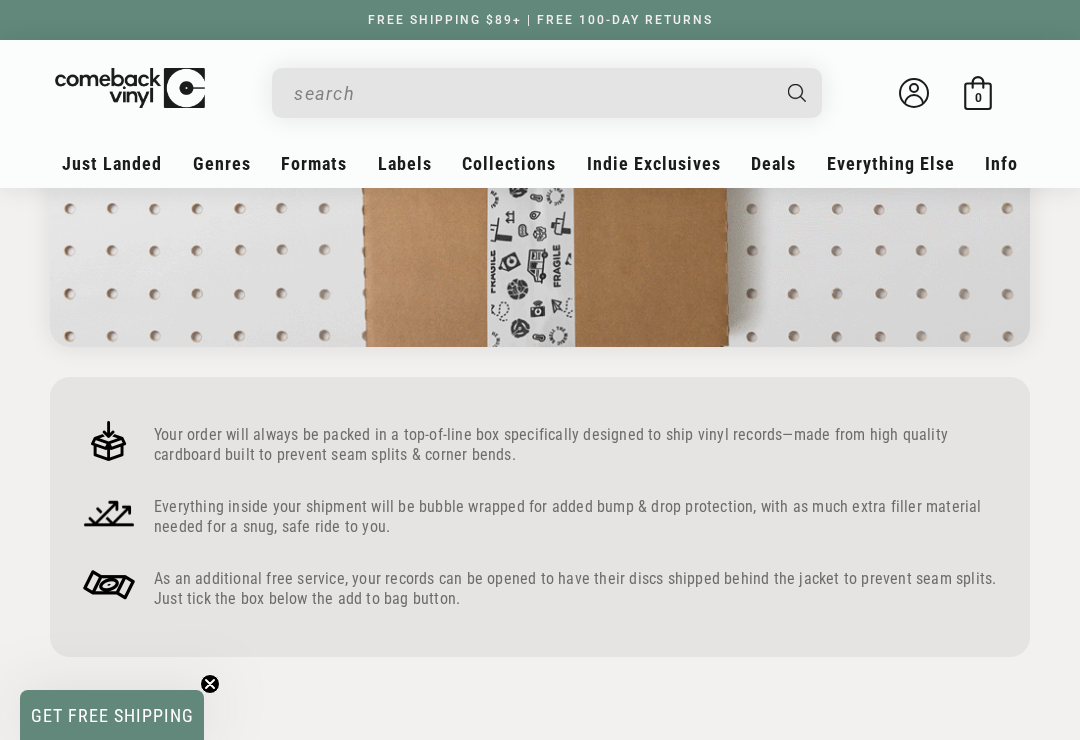click on "Mobile Fidelity Sound Lab" at bounding box center (135, 441) 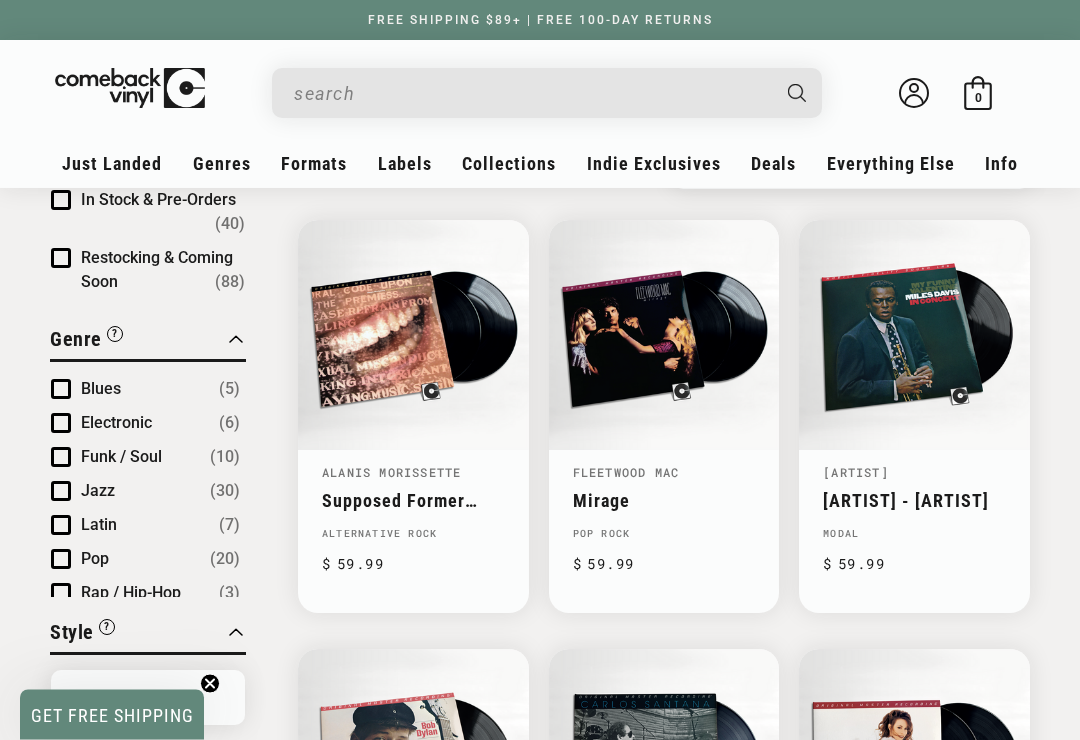 scroll, scrollTop: 200, scrollLeft: 0, axis: vertical 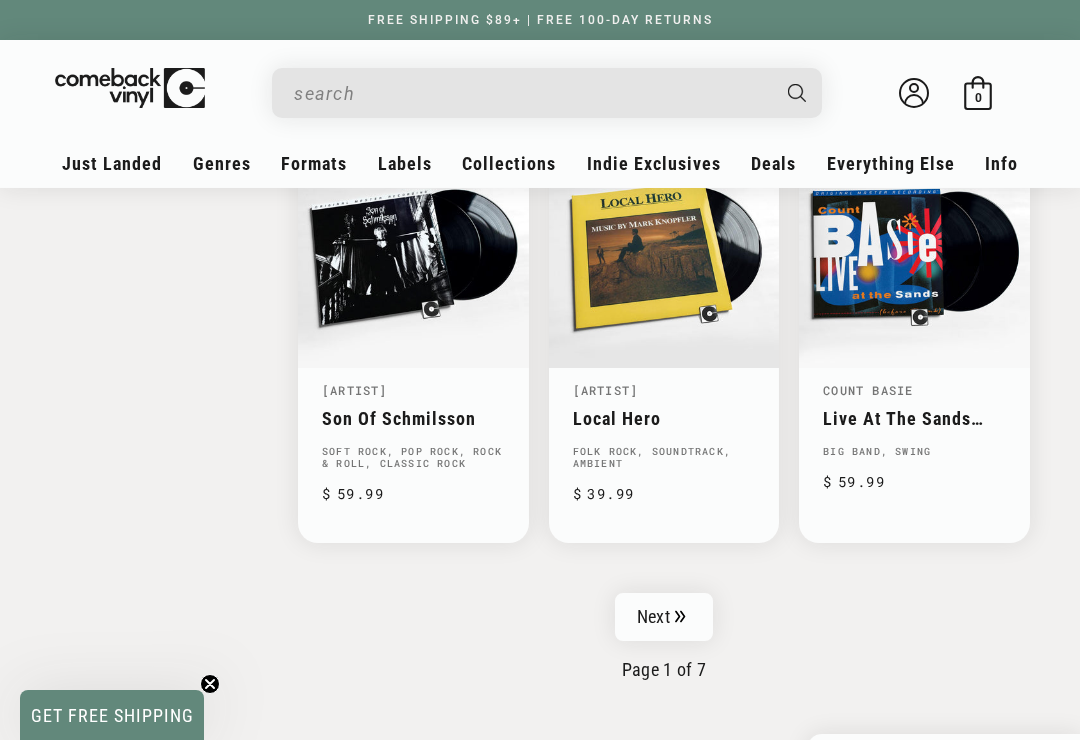 click 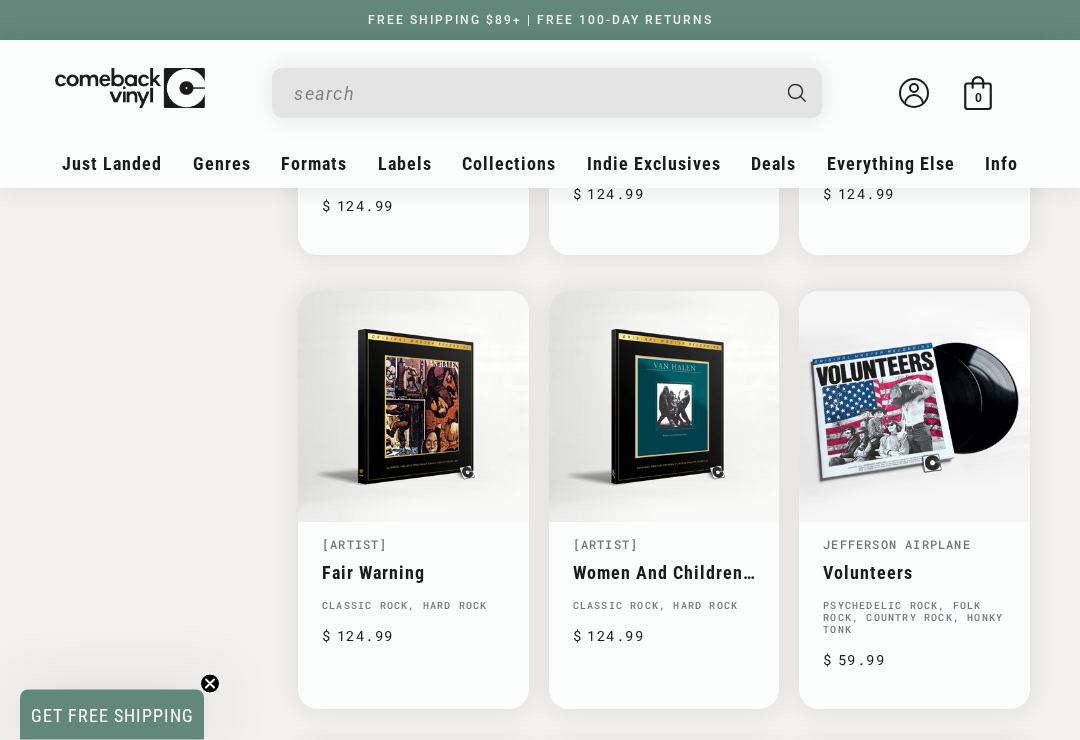 scroll, scrollTop: 2339, scrollLeft: 0, axis: vertical 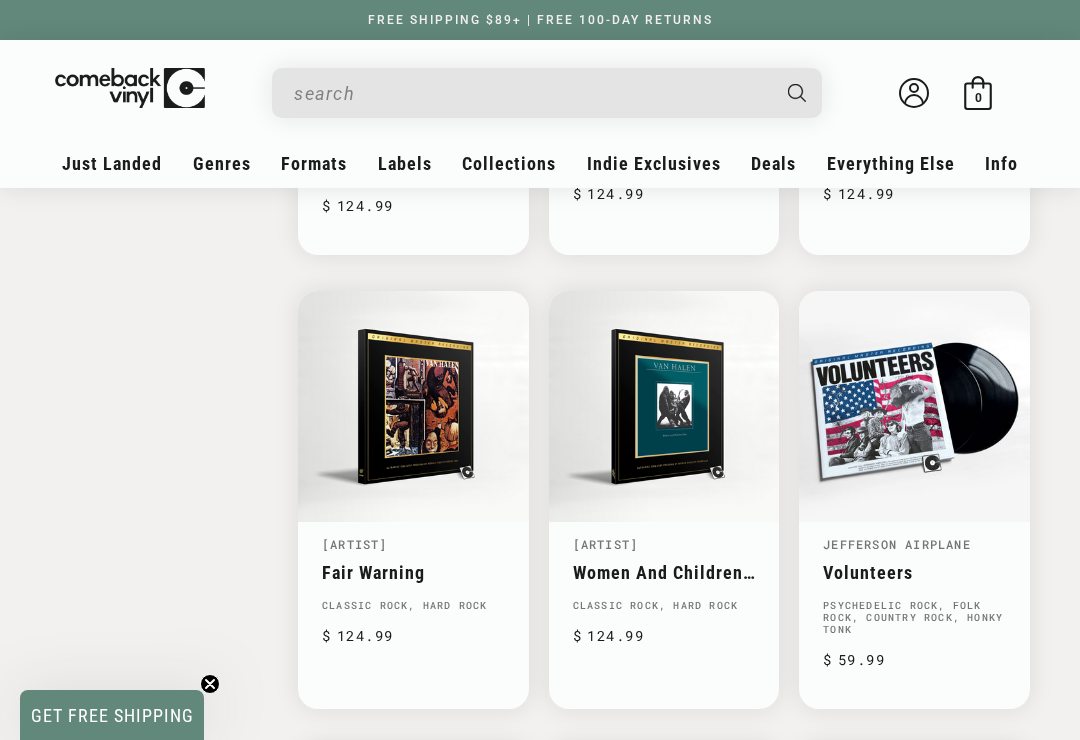 click on "Volunteers" at bounding box center [914, 572] 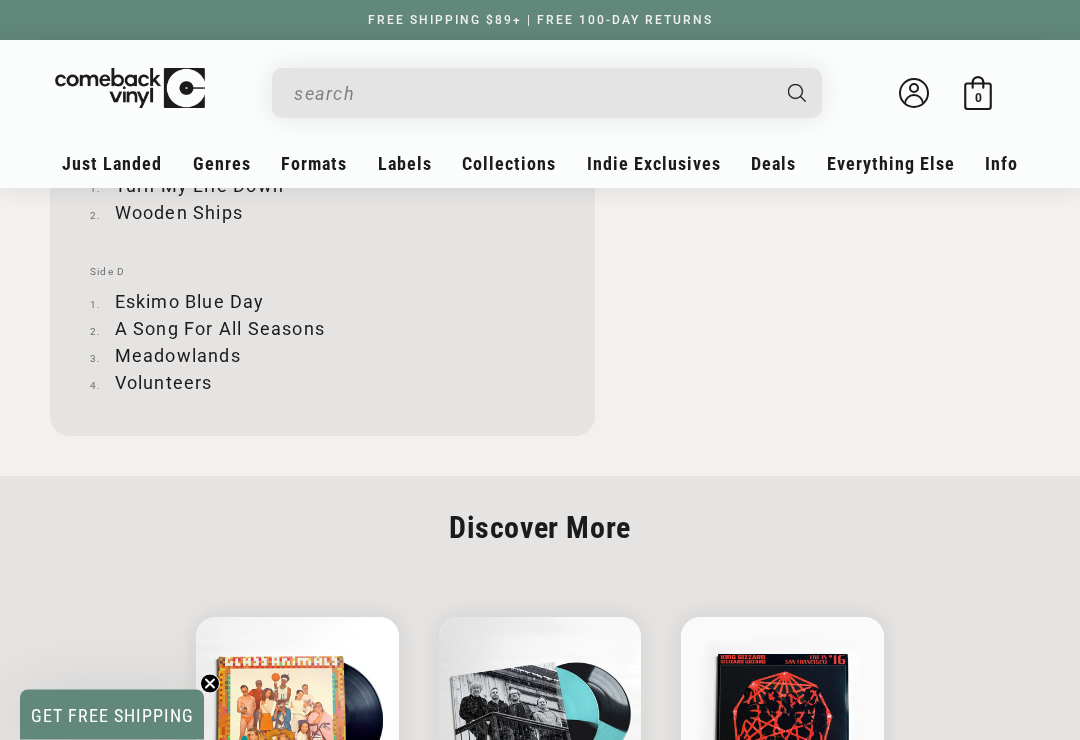 scroll, scrollTop: 2770, scrollLeft: 0, axis: vertical 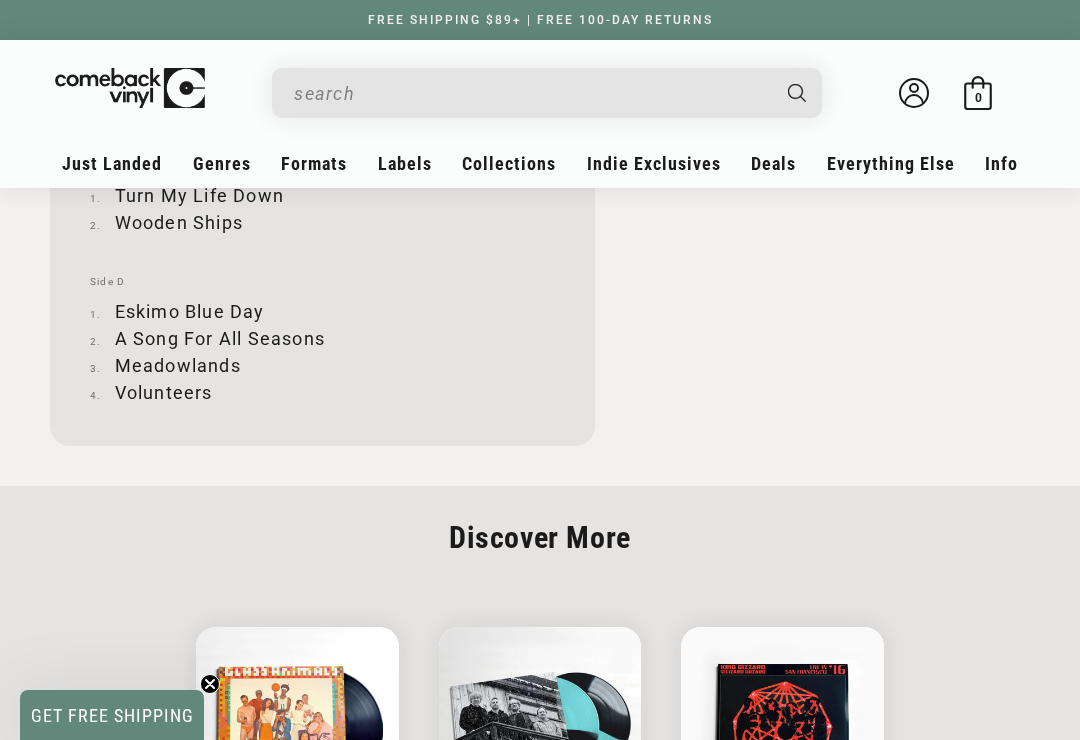 click on "Country" at bounding box center (705, 258) 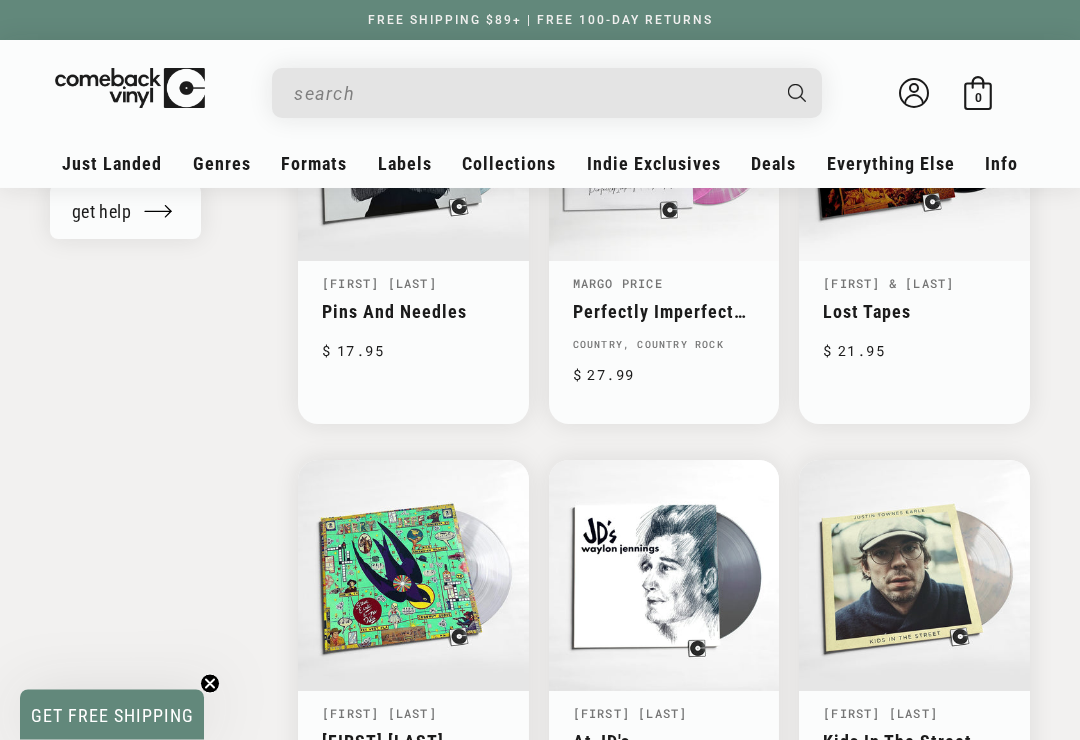 scroll, scrollTop: 2158, scrollLeft: 0, axis: vertical 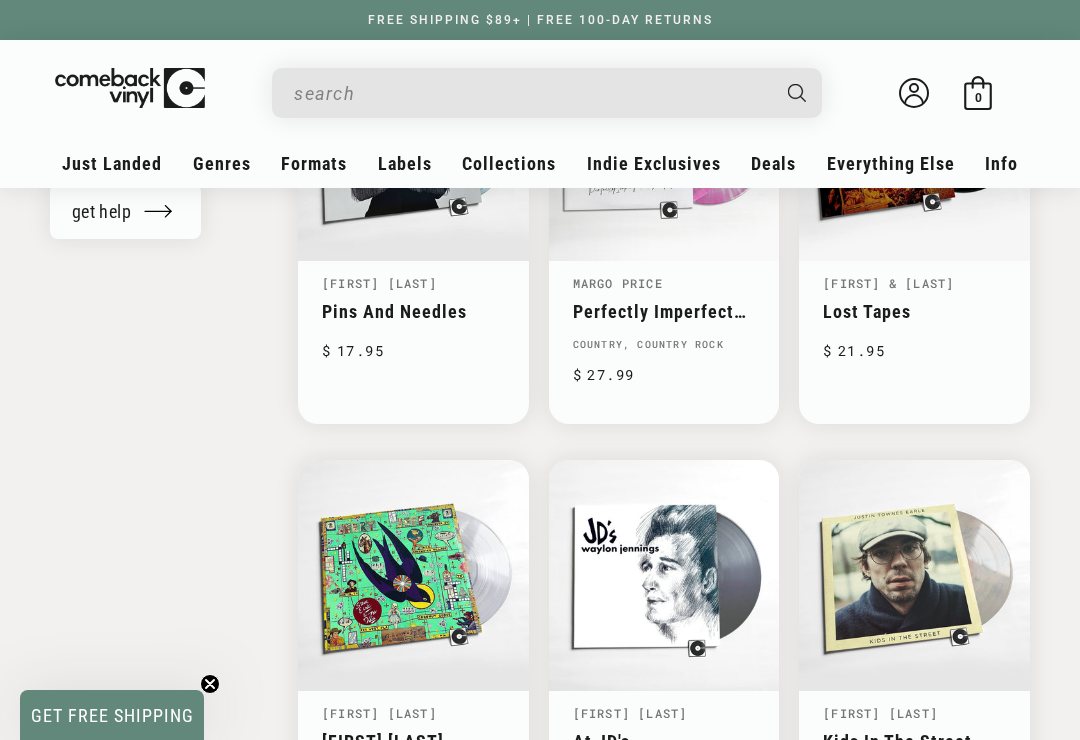 click on "All Deals" at bounding box center [874, 224] 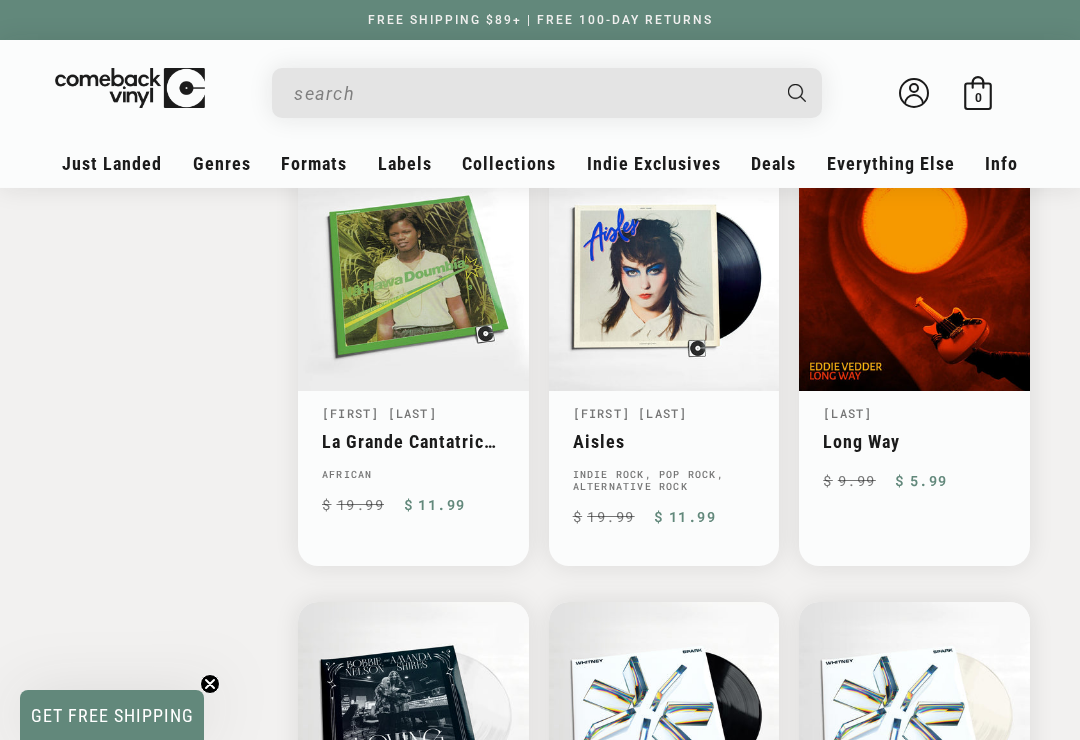 scroll, scrollTop: 2467, scrollLeft: 0, axis: vertical 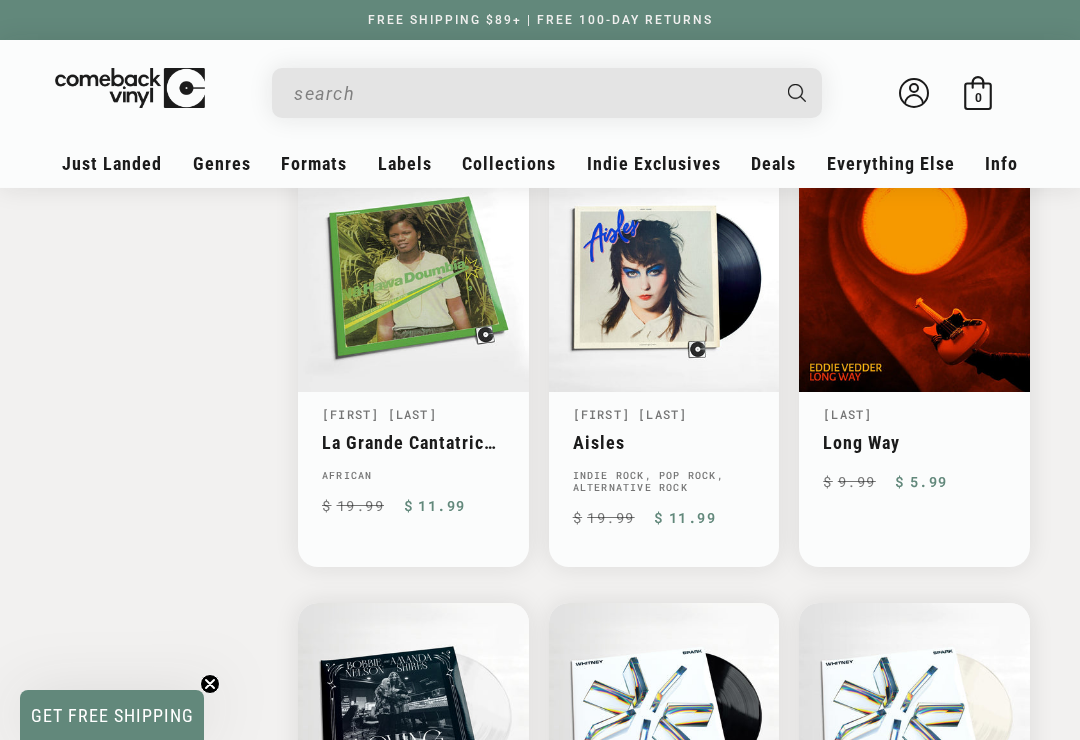click at bounding box center [531, 93] 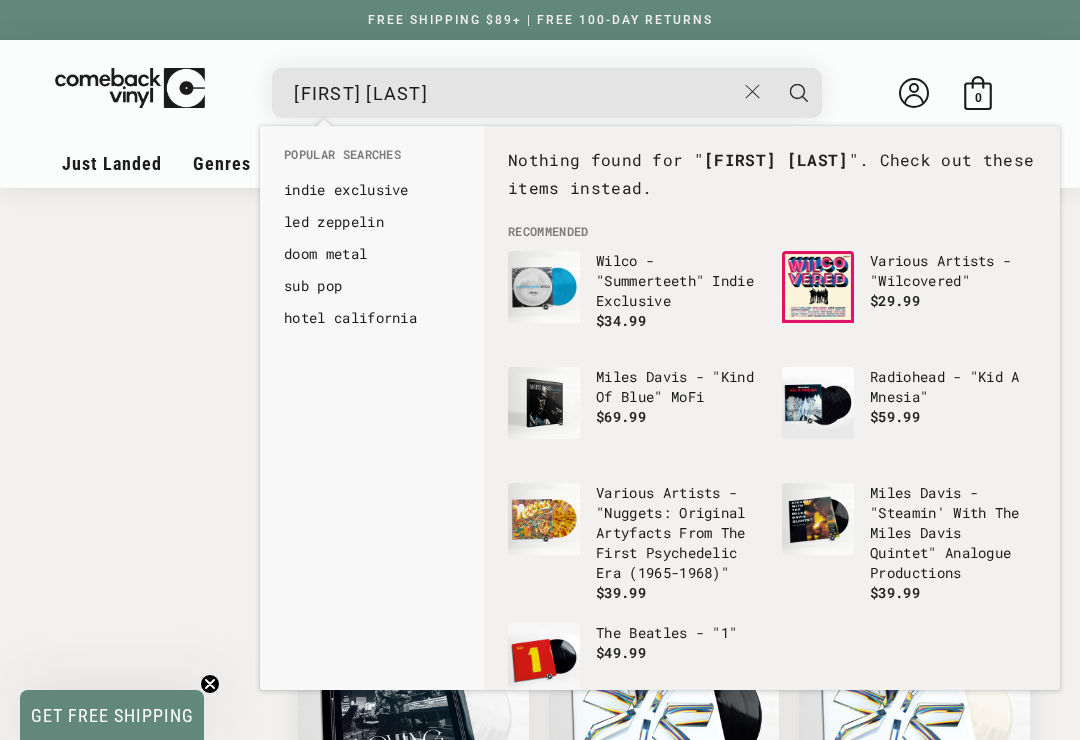 type on "[FIRST] [LAST]" 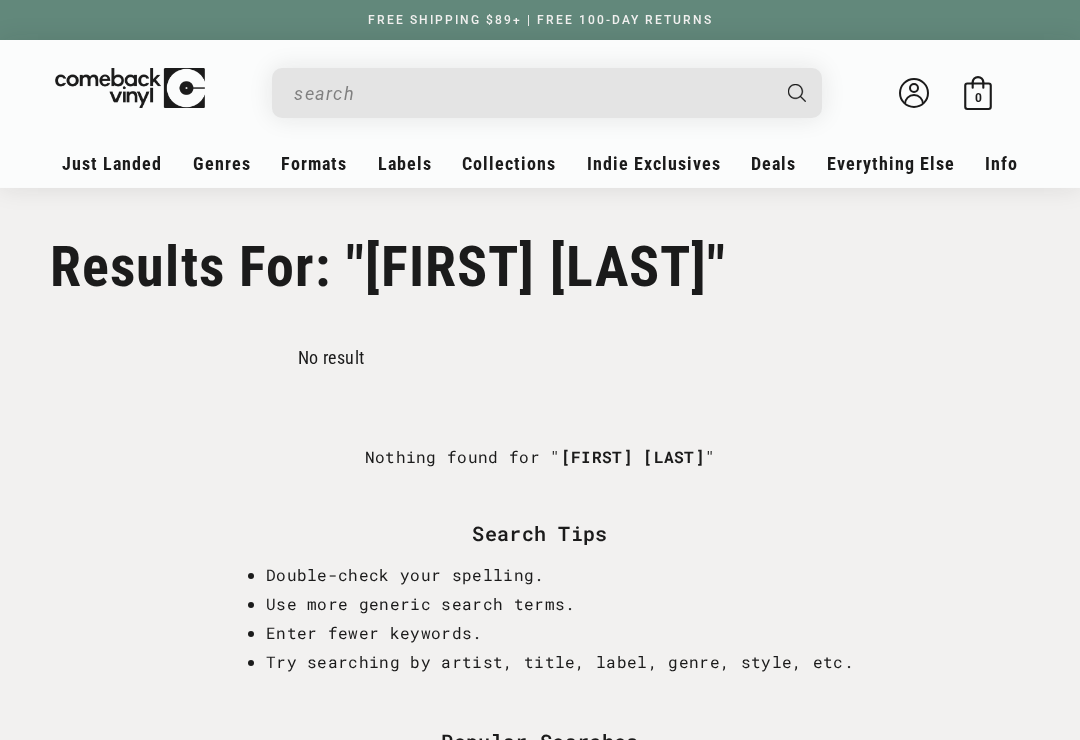 type on "[FIRST] [LAST]" 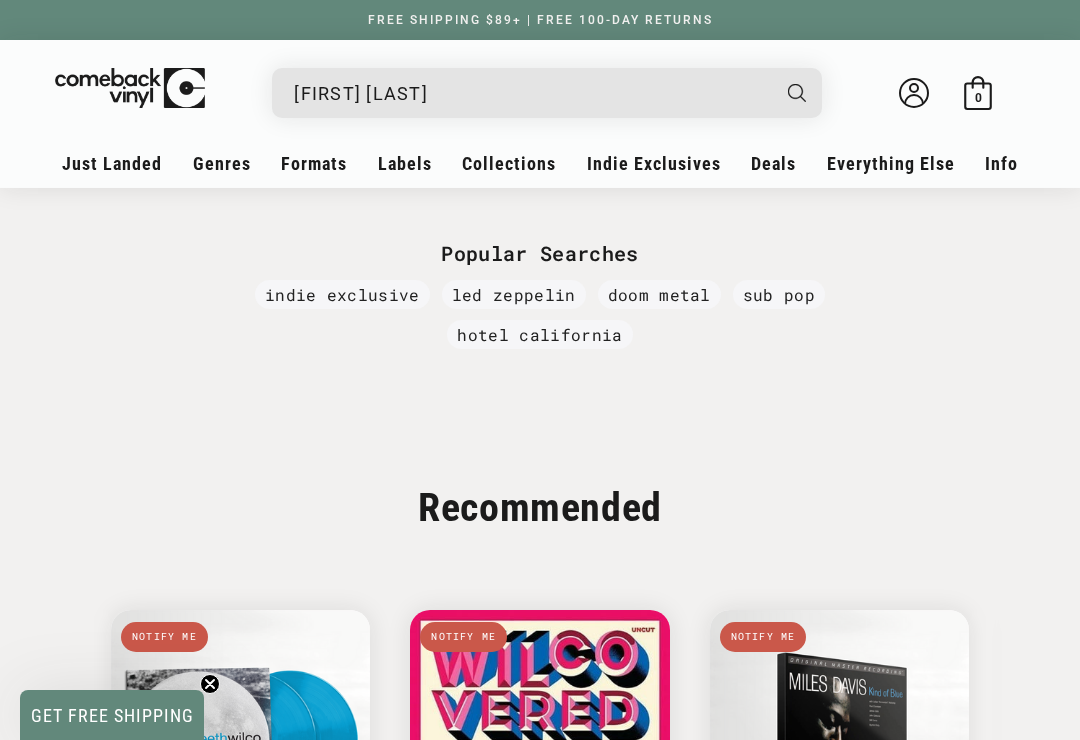 scroll, scrollTop: 0, scrollLeft: 0, axis: both 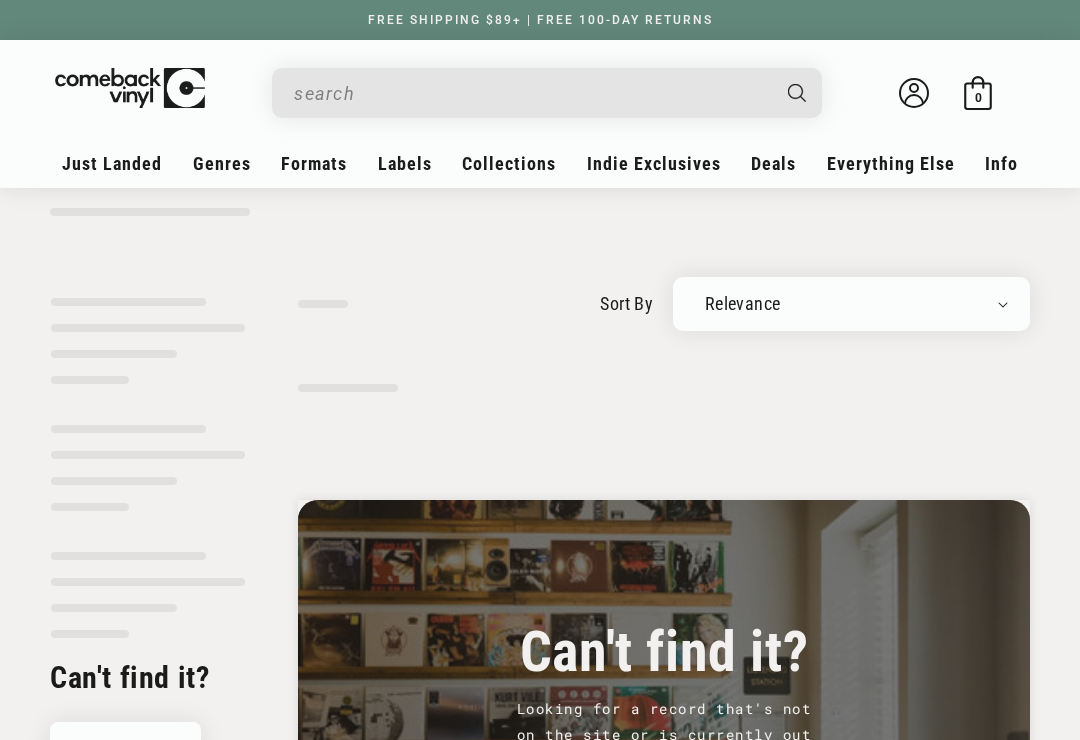 type on "[FIRST] [LAST]" 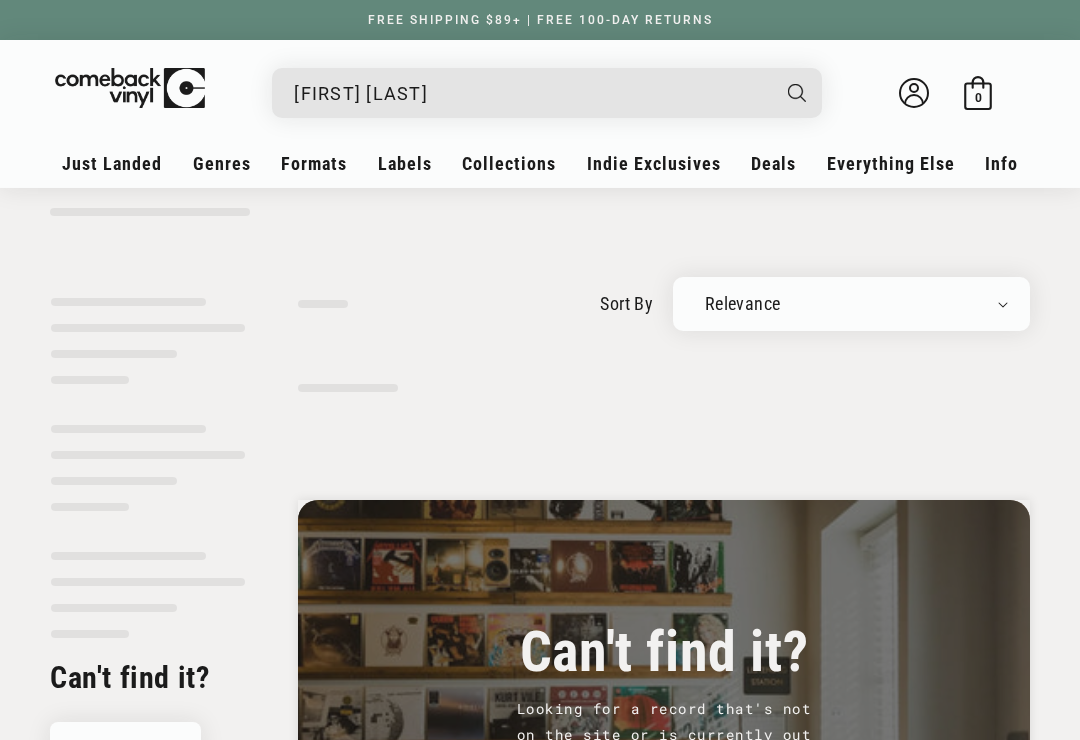 scroll, scrollTop: 70, scrollLeft: 0, axis: vertical 